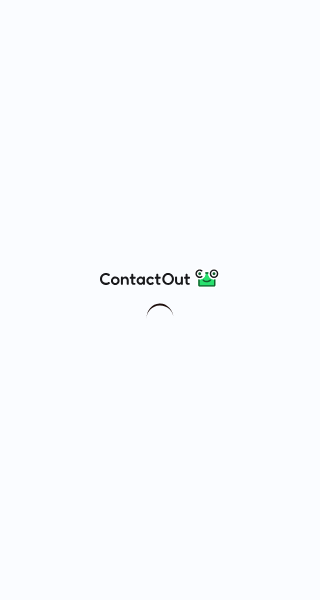 scroll, scrollTop: 0, scrollLeft: 0, axis: both 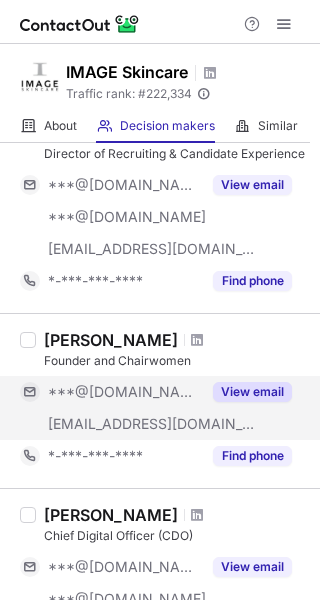 click on "View email" at bounding box center [252, 392] 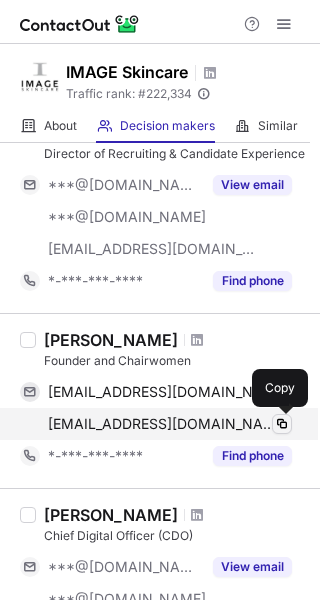 click at bounding box center (282, 424) 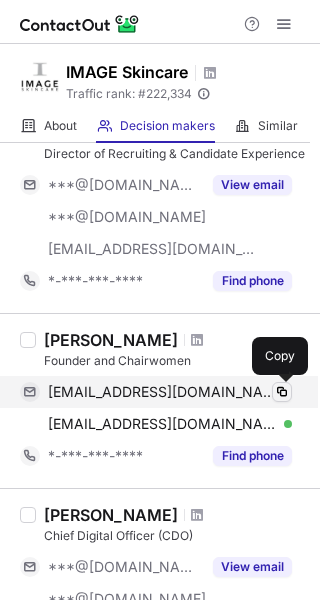 click at bounding box center (282, 392) 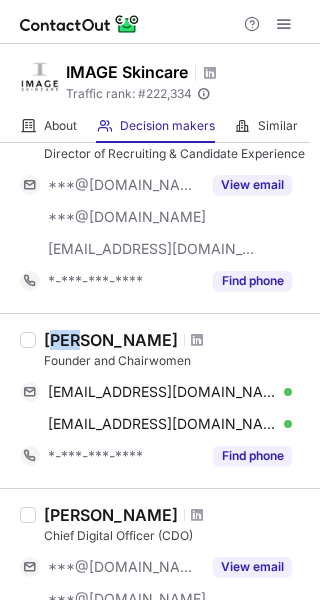 drag, startPoint x: 53, startPoint y: 337, endPoint x: 85, endPoint y: 337, distance: 32 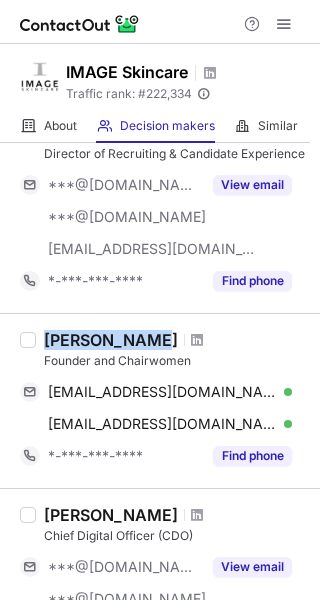 drag, startPoint x: 44, startPoint y: 336, endPoint x: 148, endPoint y: 338, distance: 104.019226 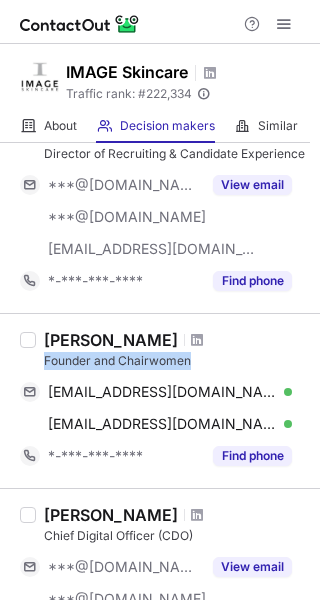drag, startPoint x: 44, startPoint y: 360, endPoint x: 205, endPoint y: 356, distance: 161.04968 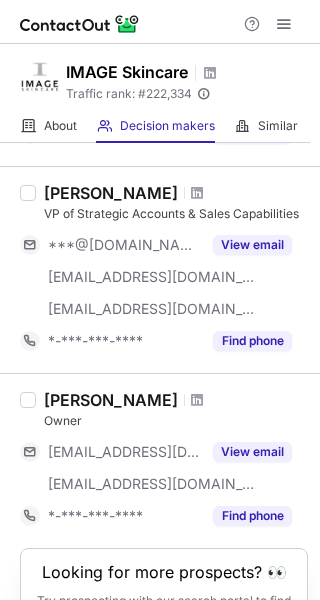 scroll, scrollTop: 1724, scrollLeft: 0, axis: vertical 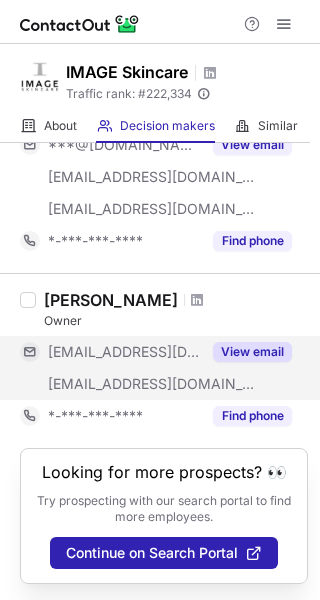 click on "View email" at bounding box center [252, 352] 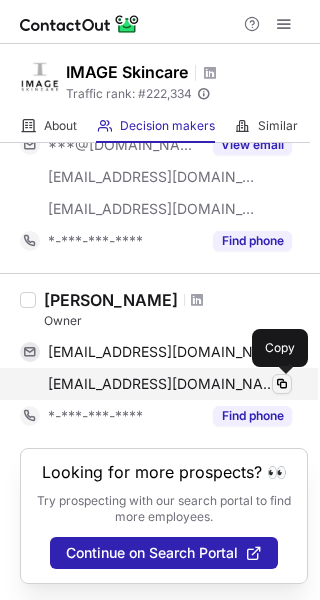 click at bounding box center [282, 384] 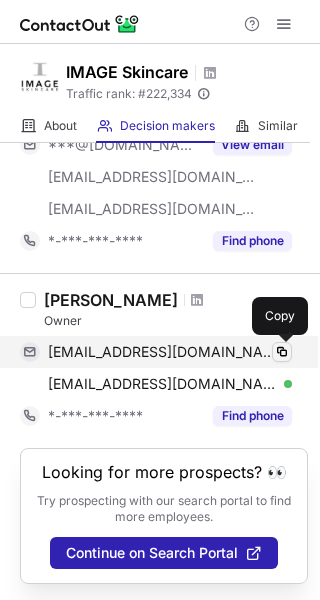 click at bounding box center [282, 352] 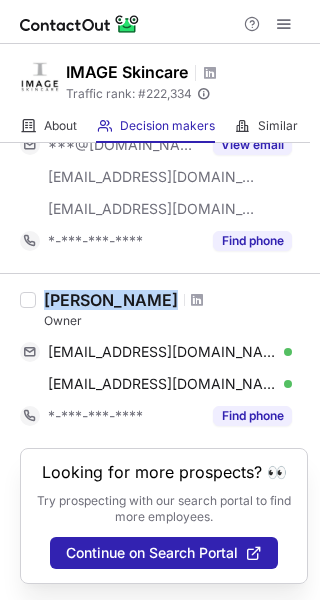 drag, startPoint x: 49, startPoint y: 299, endPoint x: 158, endPoint y: 293, distance: 109.165016 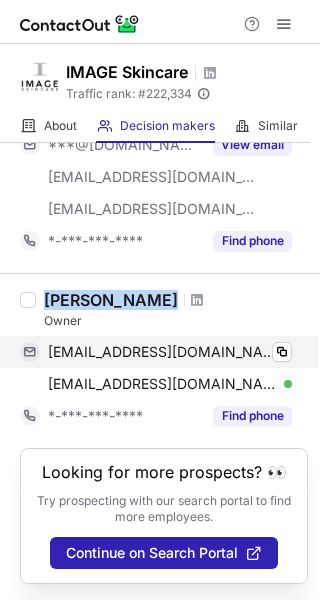 copy on "Marc A Ronert" 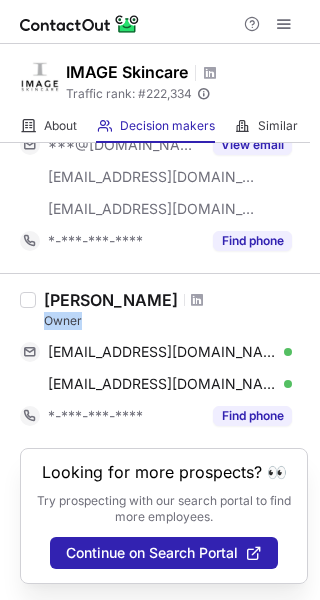 drag, startPoint x: 87, startPoint y: 321, endPoint x: 36, endPoint y: 321, distance: 51 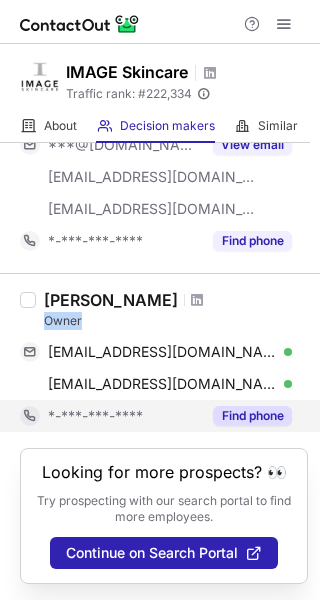 copy on "Owner" 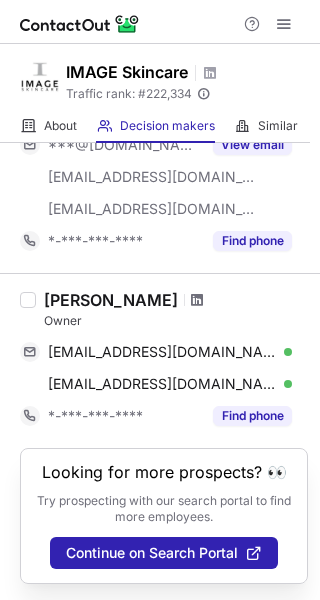 click at bounding box center (197, 300) 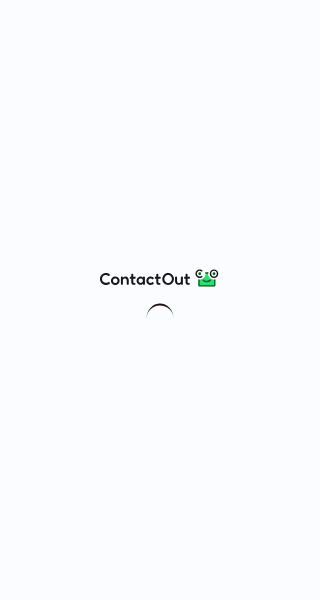 scroll, scrollTop: 0, scrollLeft: 0, axis: both 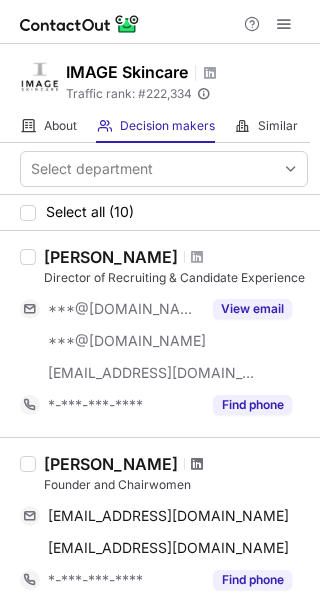 click at bounding box center [197, 464] 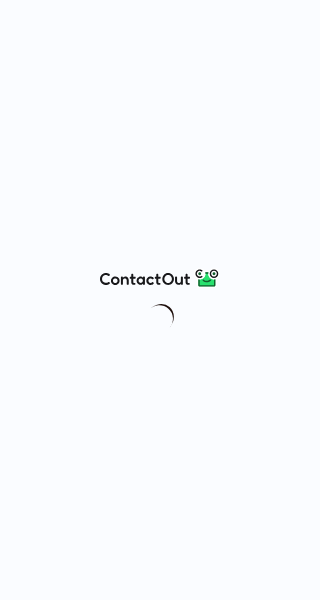 scroll, scrollTop: 0, scrollLeft: 0, axis: both 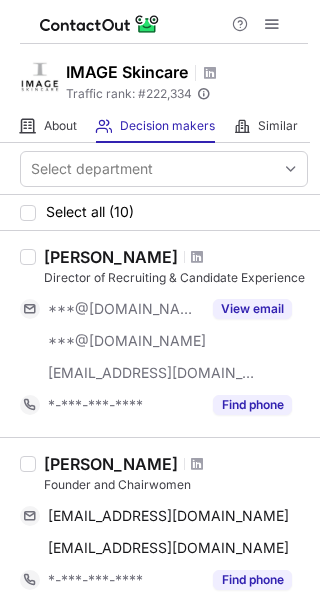 click at bounding box center [197, 464] 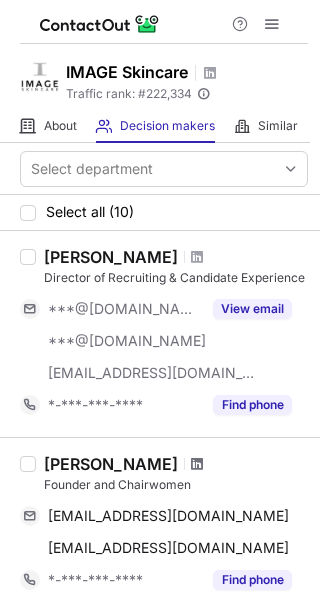 click at bounding box center (197, 464) 